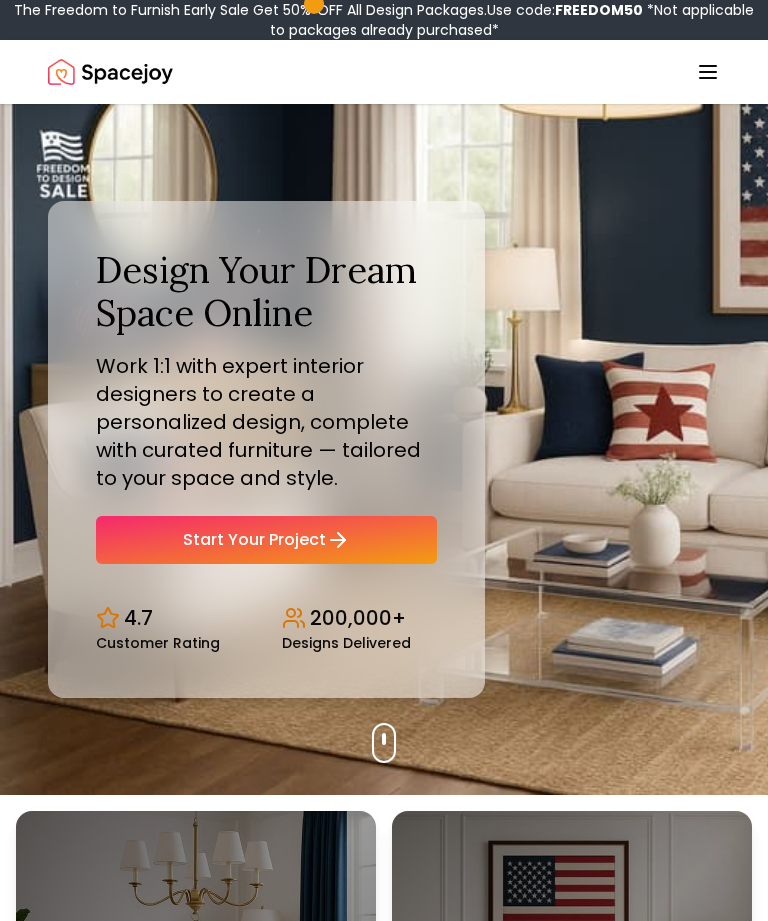 scroll, scrollTop: 0, scrollLeft: 0, axis: both 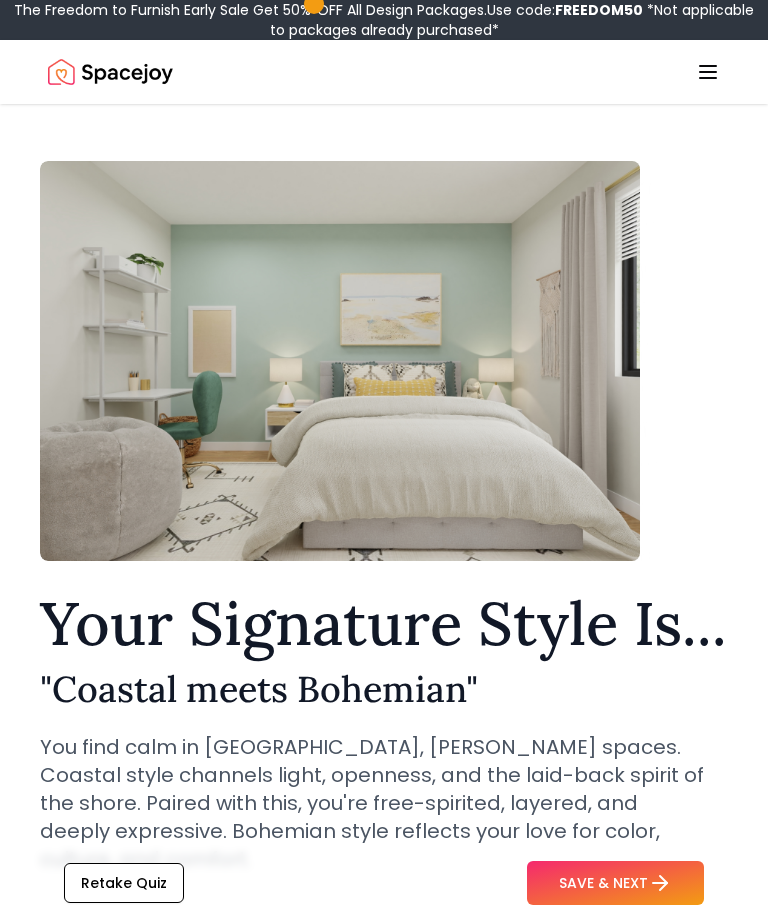 click 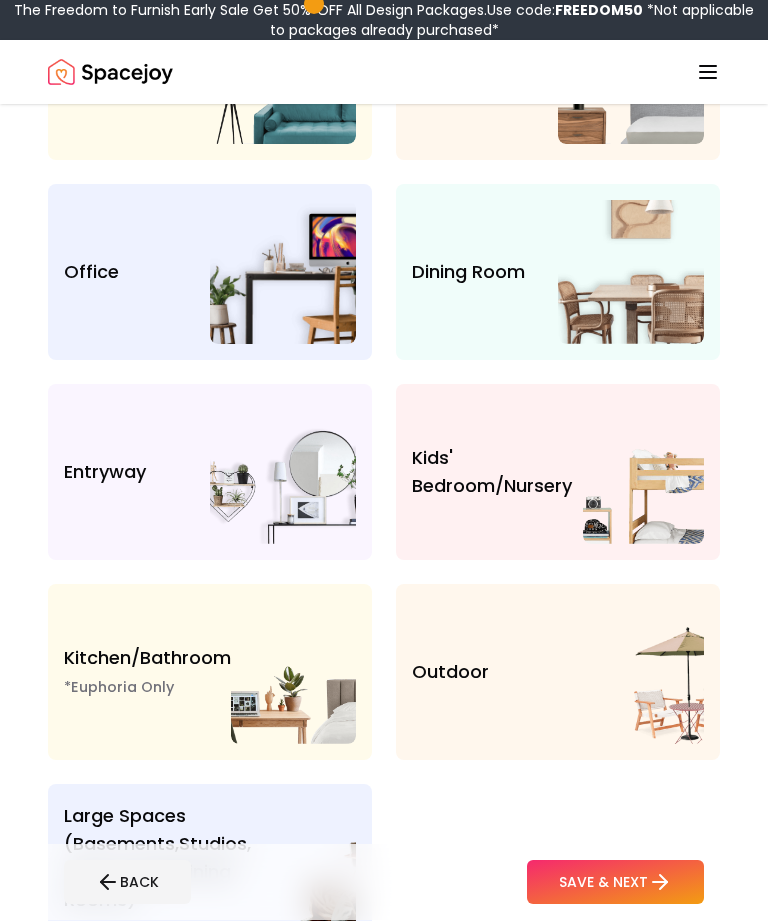 scroll, scrollTop: 292, scrollLeft: 0, axis: vertical 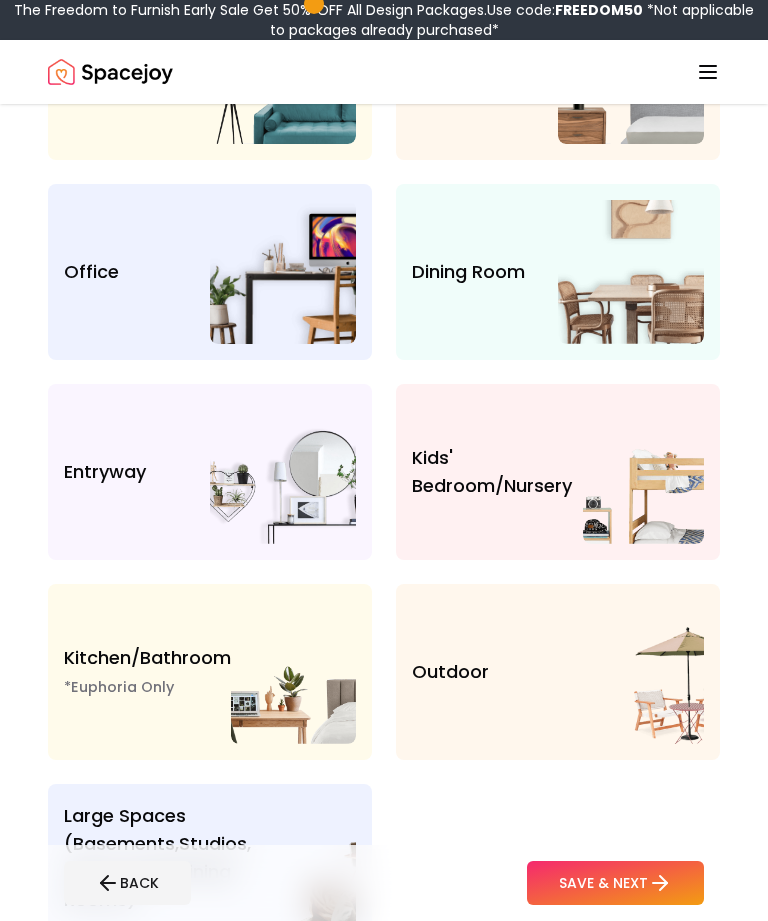 click at bounding box center (643, 472) 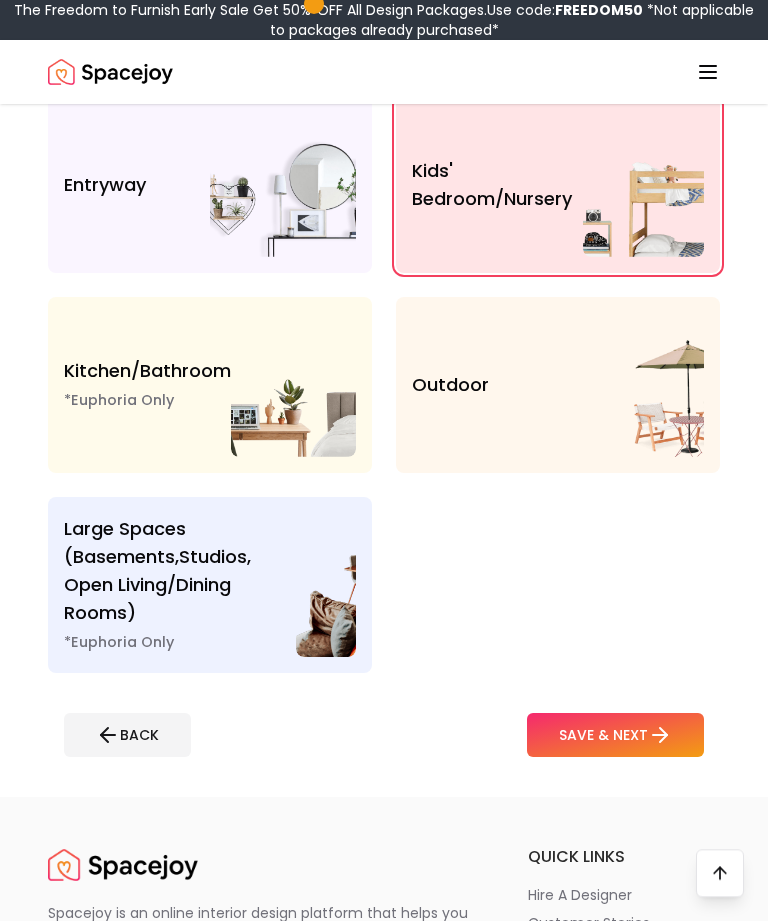 scroll, scrollTop: 552, scrollLeft: 0, axis: vertical 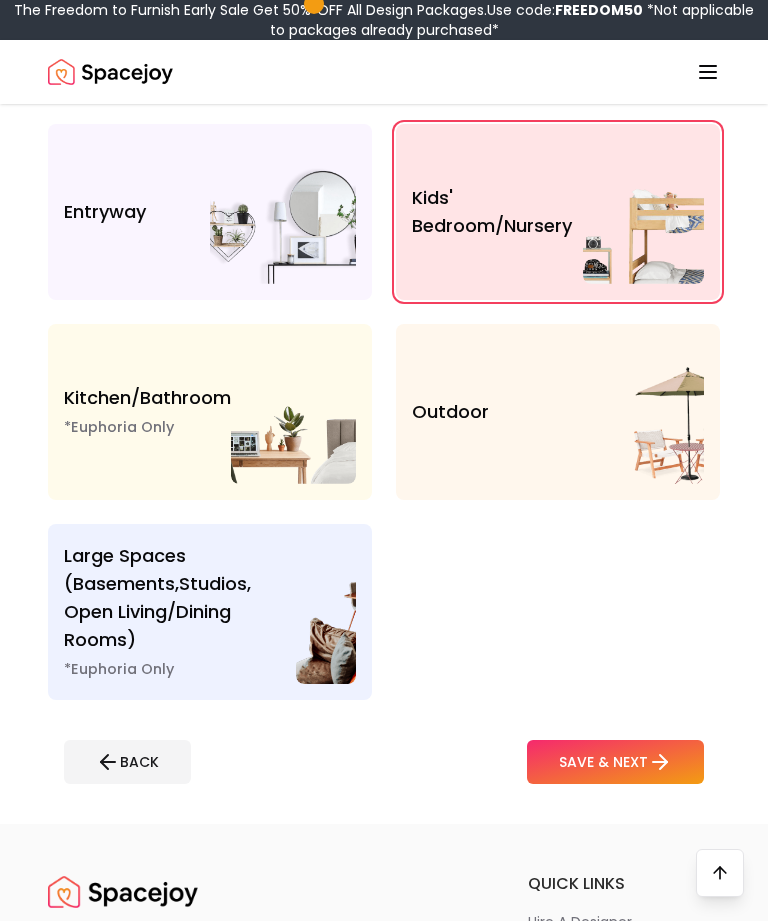 click 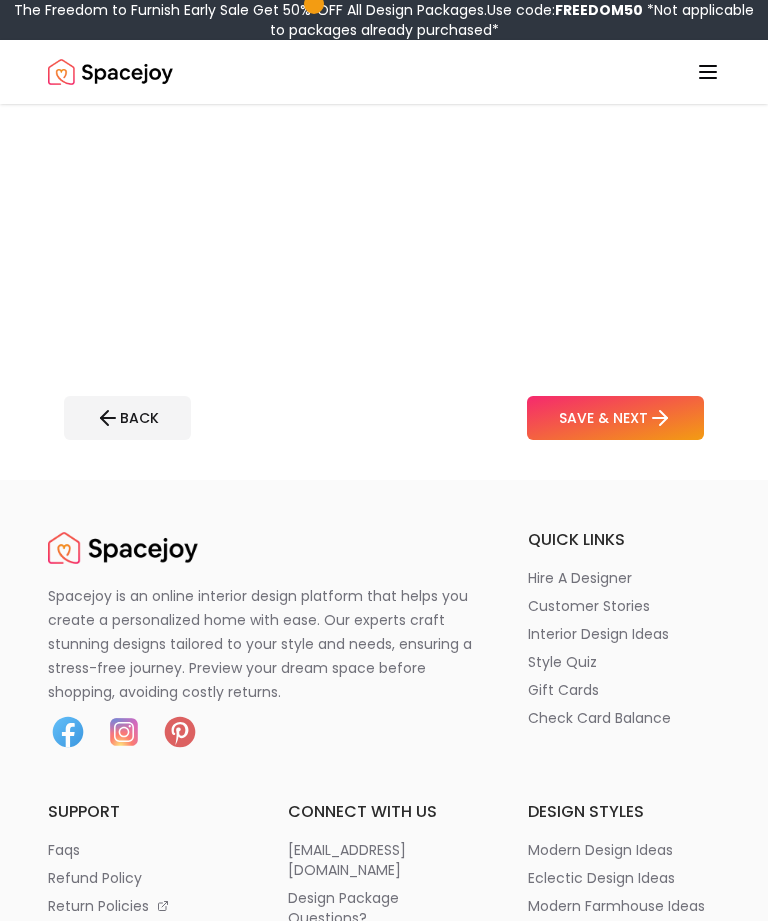 scroll, scrollTop: 0, scrollLeft: 0, axis: both 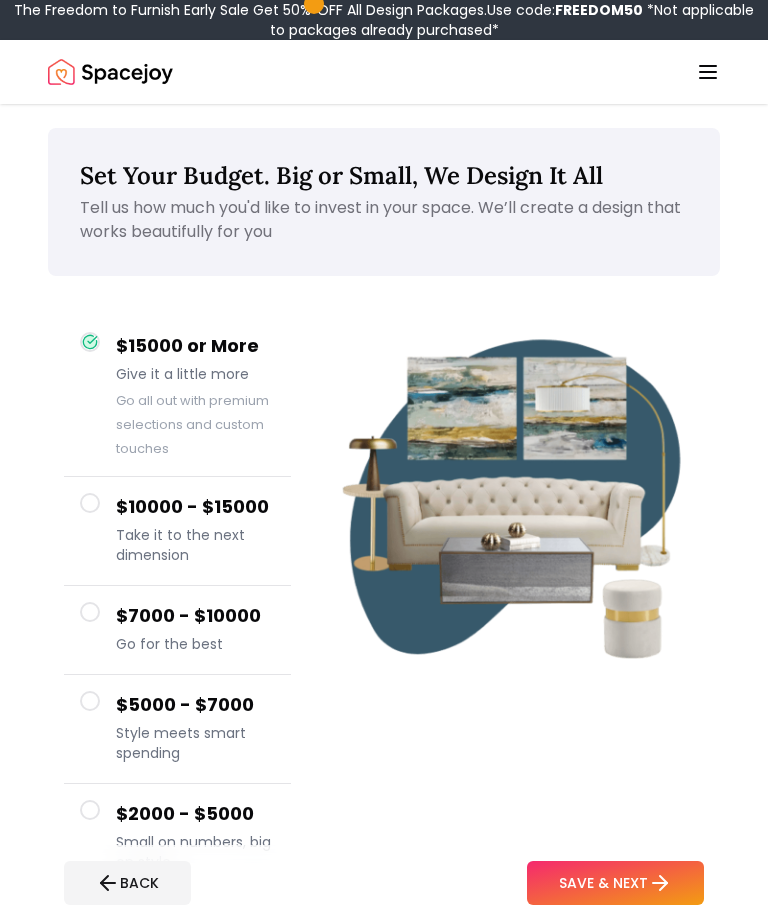 click on "$2000 - $5000 Small on numbers, big on style" at bounding box center [177, 838] 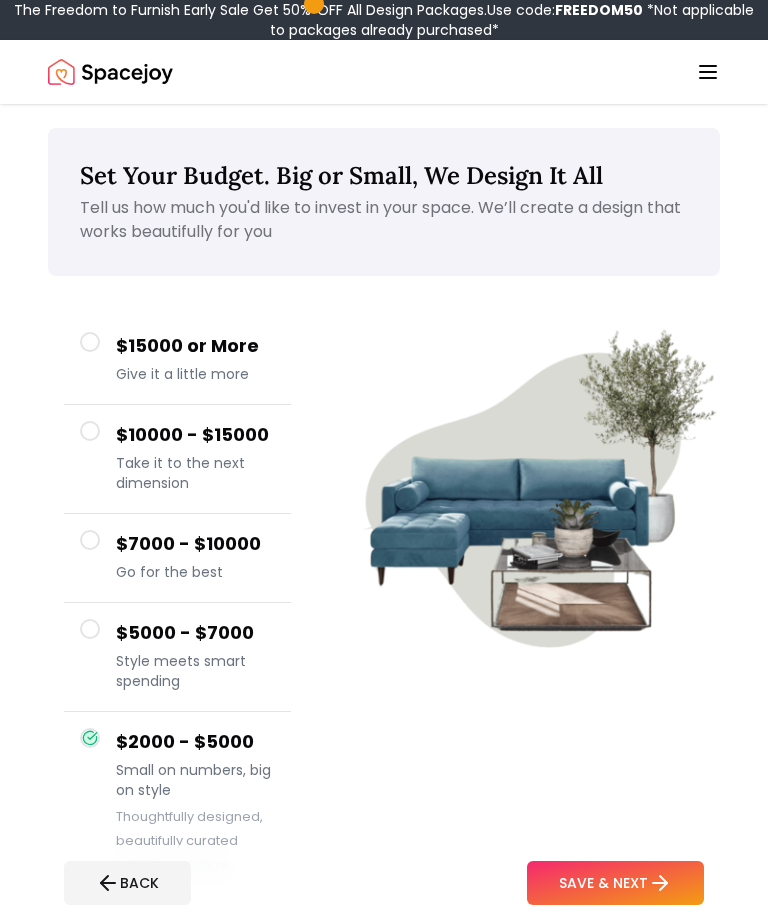 click 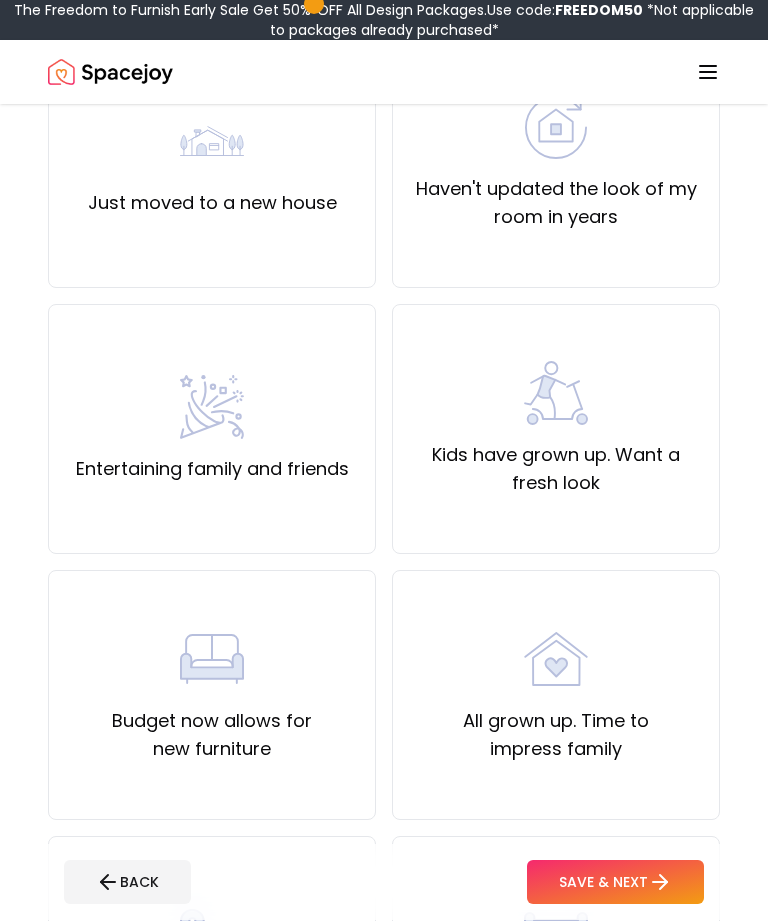 scroll, scrollTop: 264, scrollLeft: 0, axis: vertical 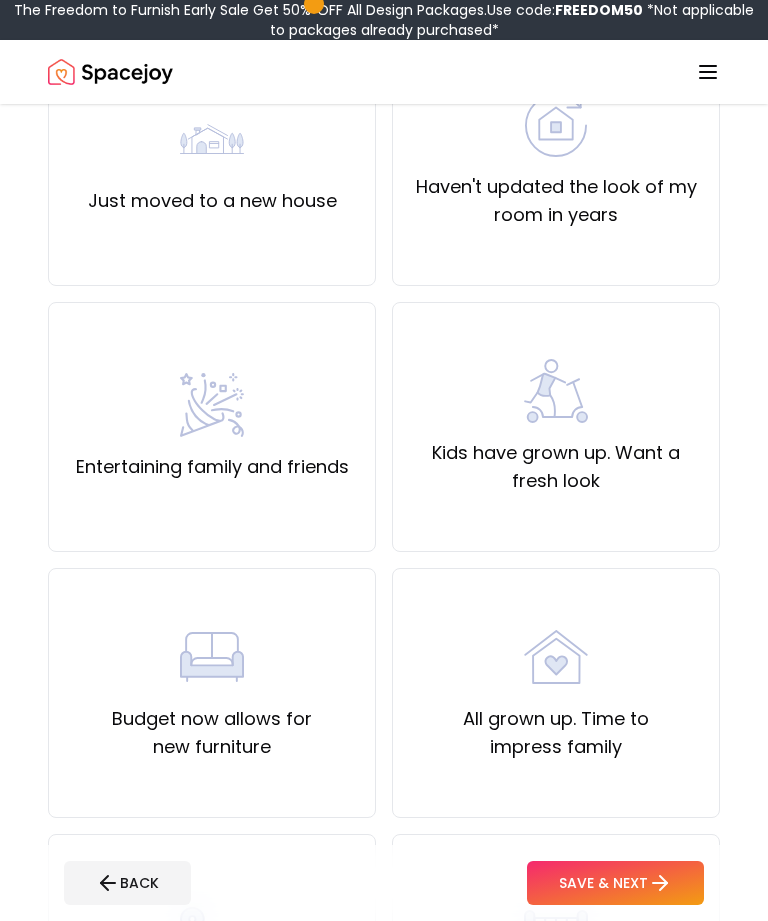 click on "Kids have grown up. Want a fresh look" at bounding box center [556, 467] 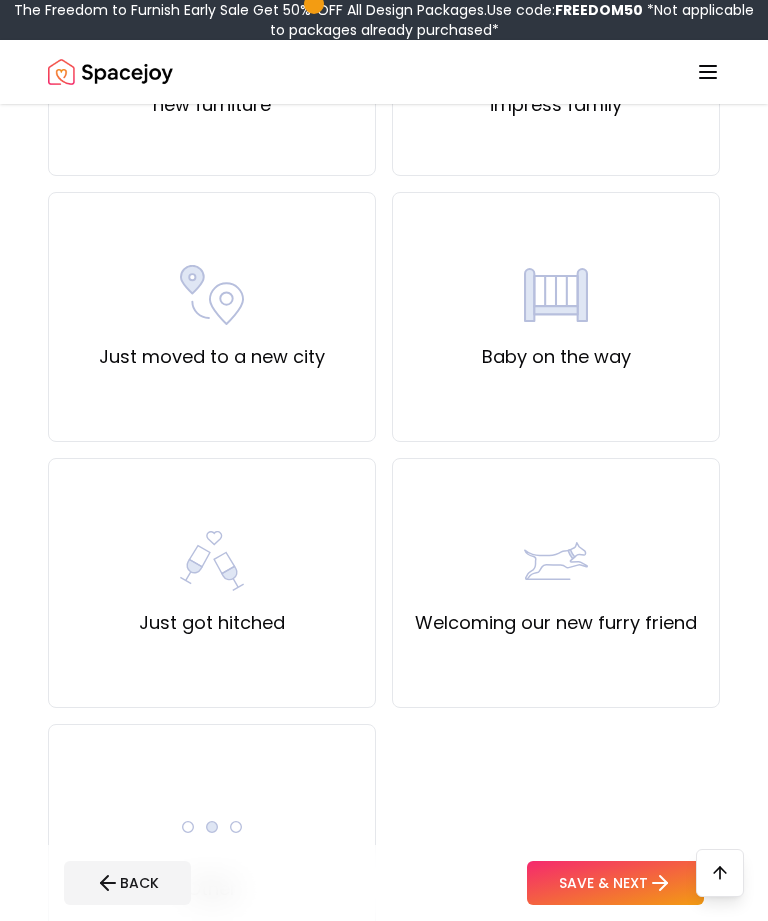 scroll, scrollTop: 978, scrollLeft: 0, axis: vertical 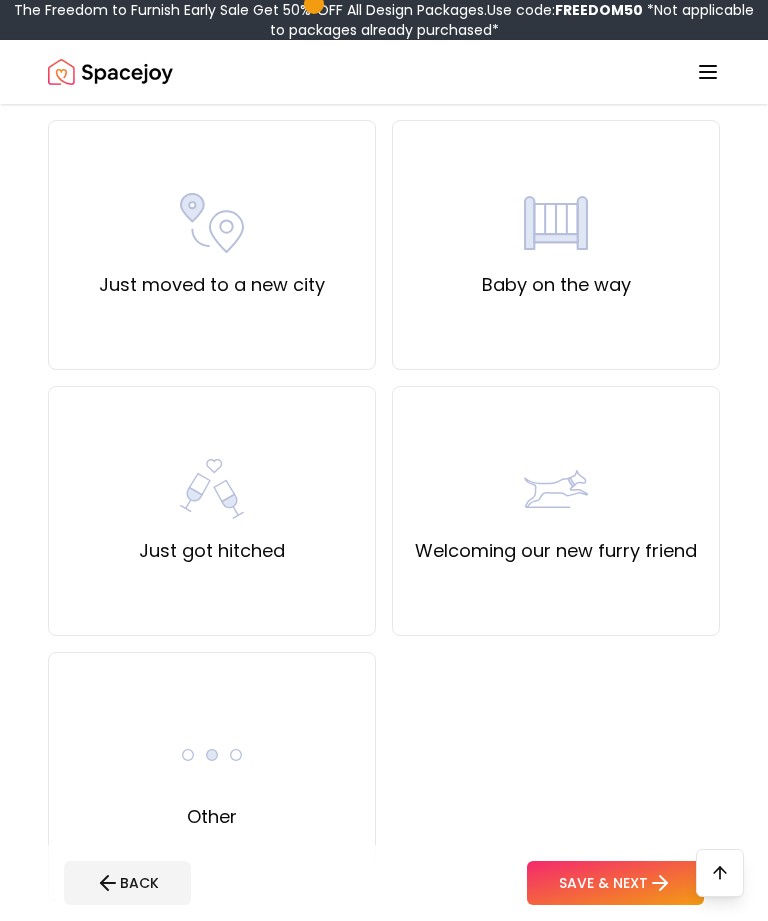 click at bounding box center [212, 755] 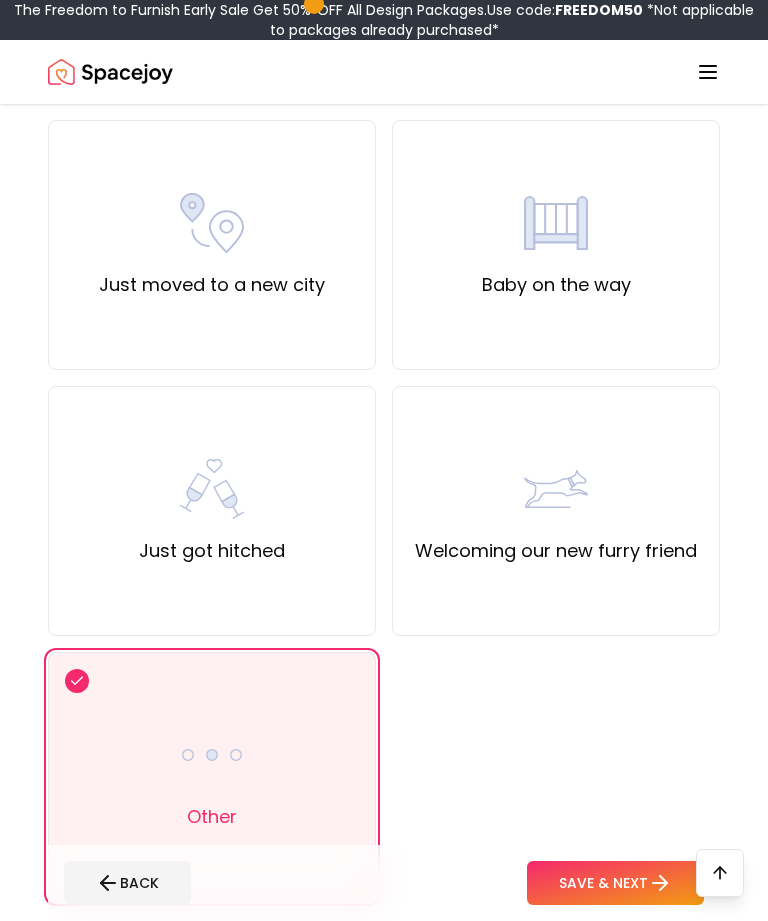 click on "Other" at bounding box center [212, 777] 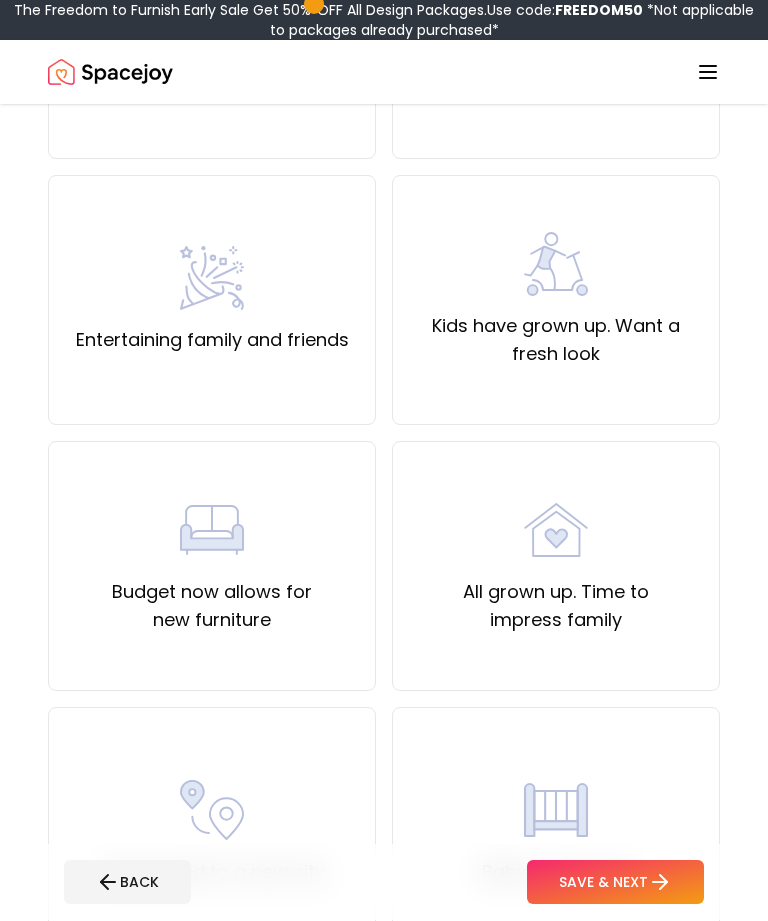 scroll, scrollTop: 387, scrollLeft: 0, axis: vertical 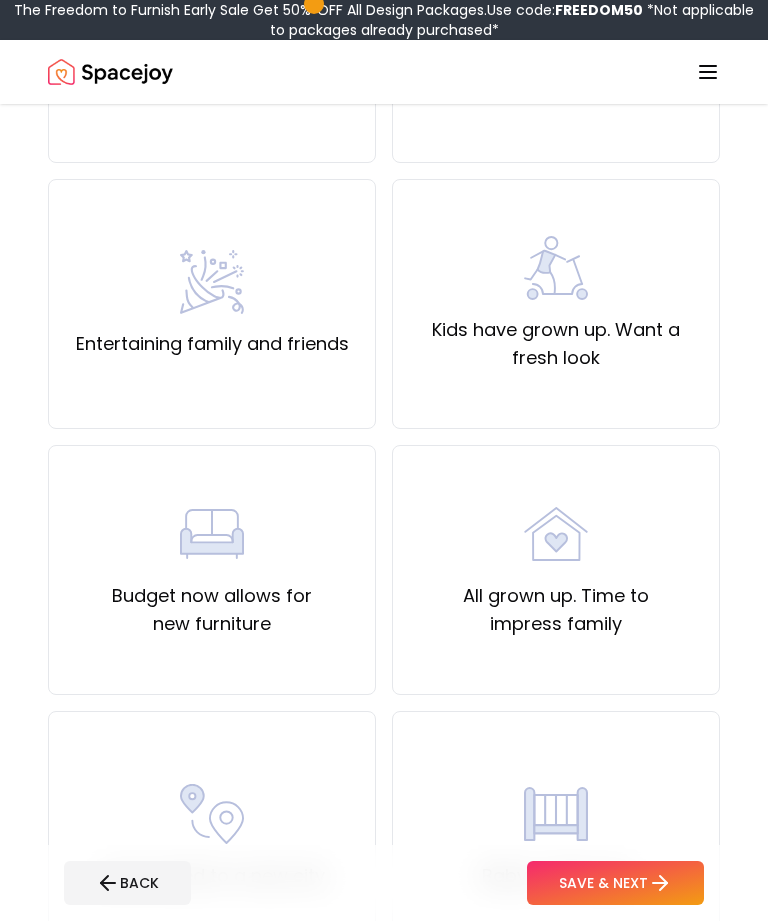 click on "Kids have grown up. Want a fresh look" at bounding box center [556, 304] 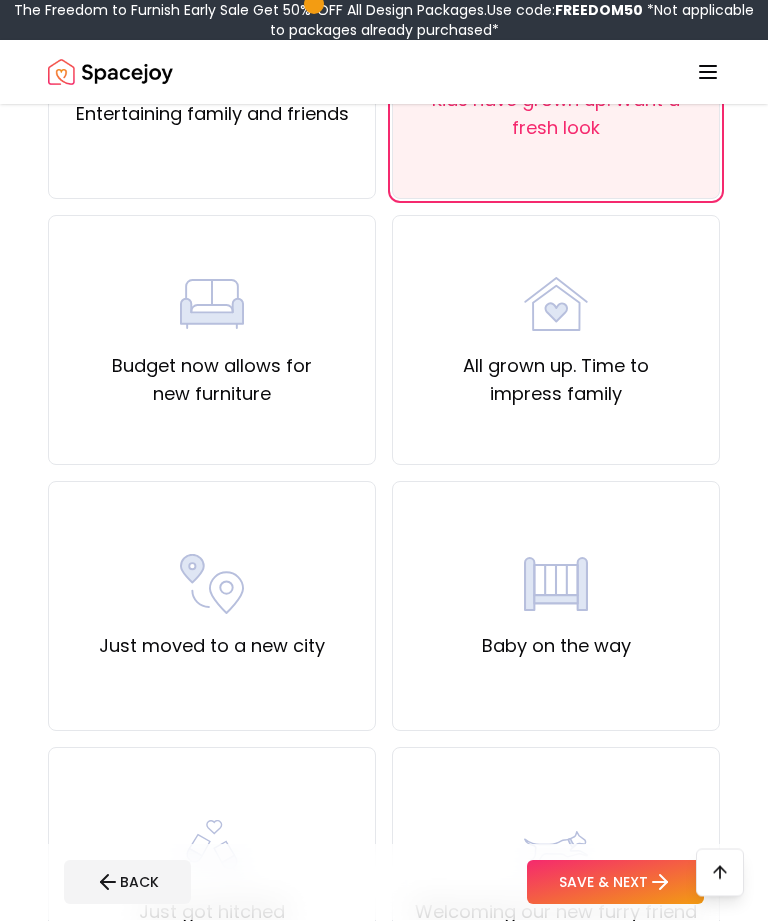 scroll, scrollTop: 619, scrollLeft: 0, axis: vertical 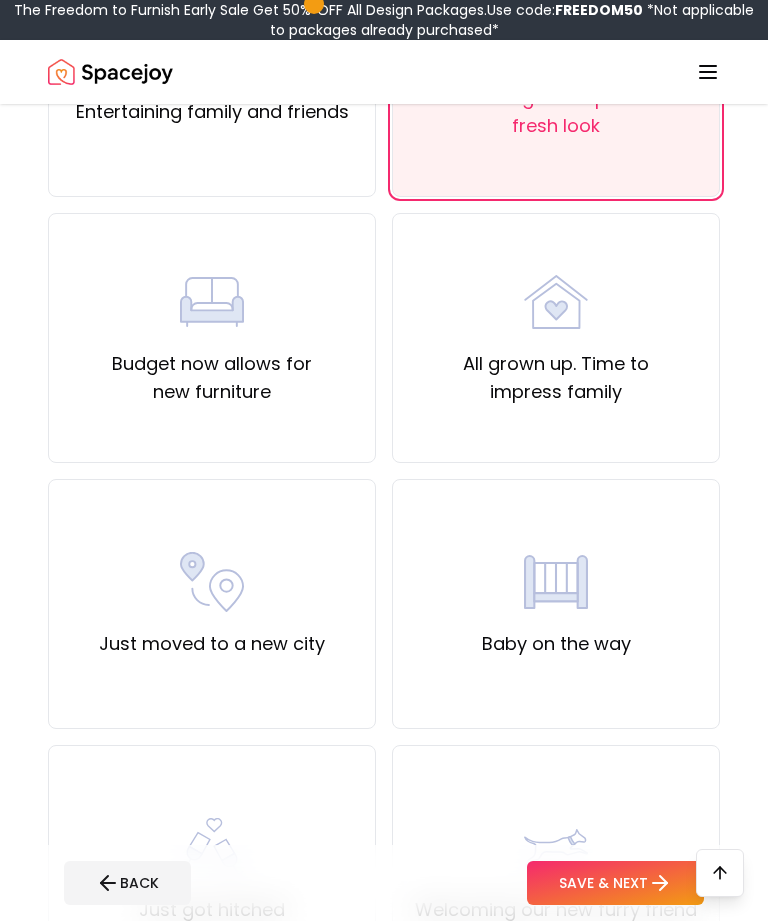 click on "SAVE & NEXT" at bounding box center (615, 883) 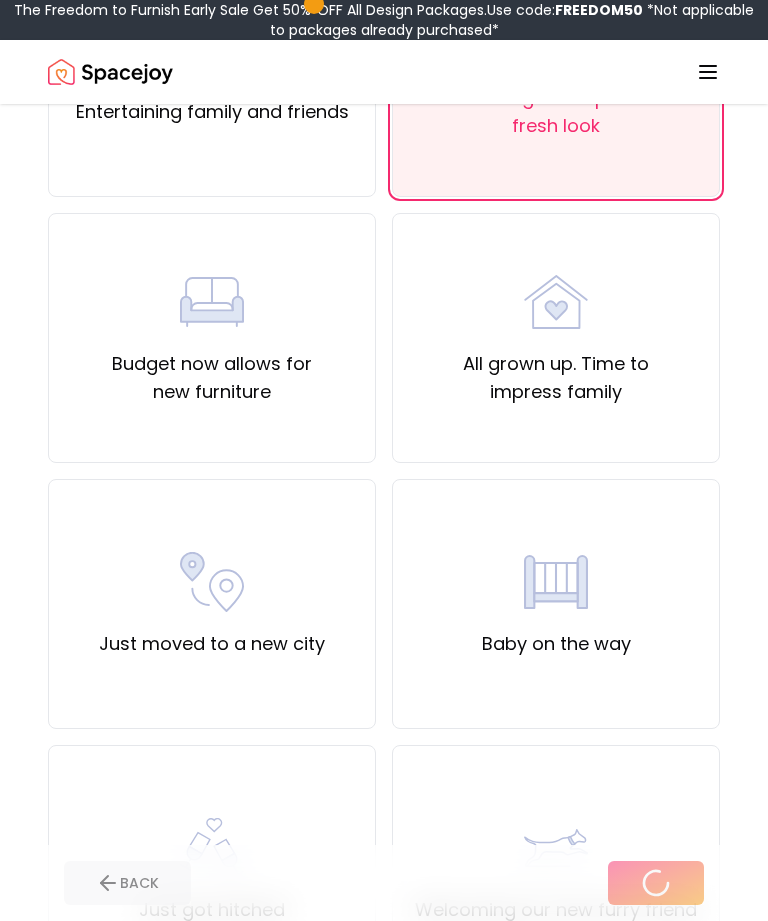 scroll, scrollTop: 0, scrollLeft: 0, axis: both 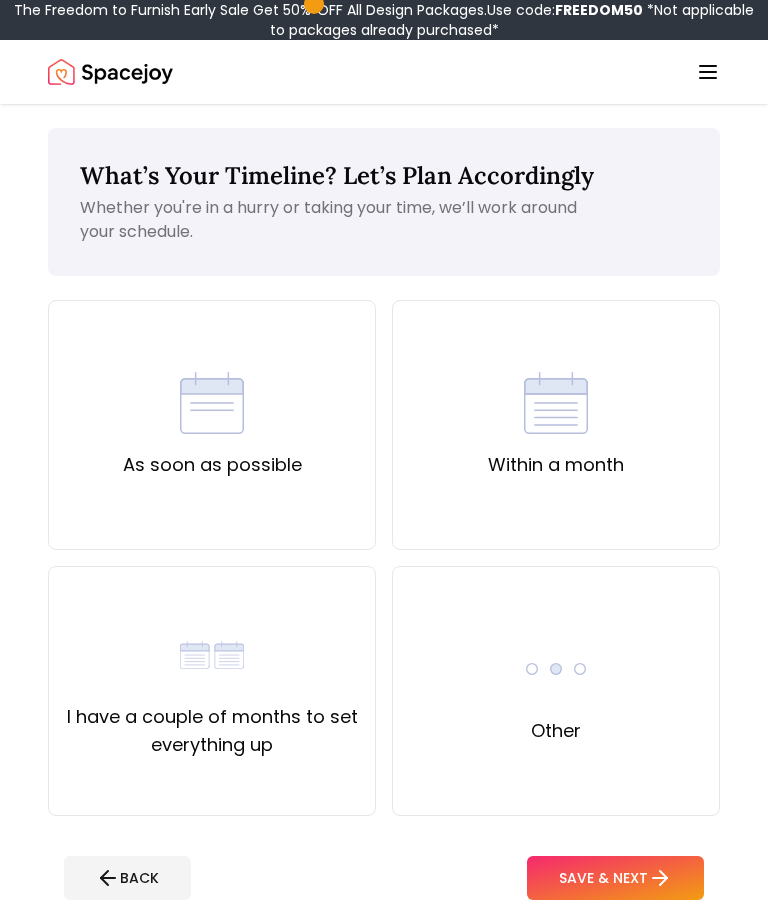 click on "As soon as possible" at bounding box center (212, 425) 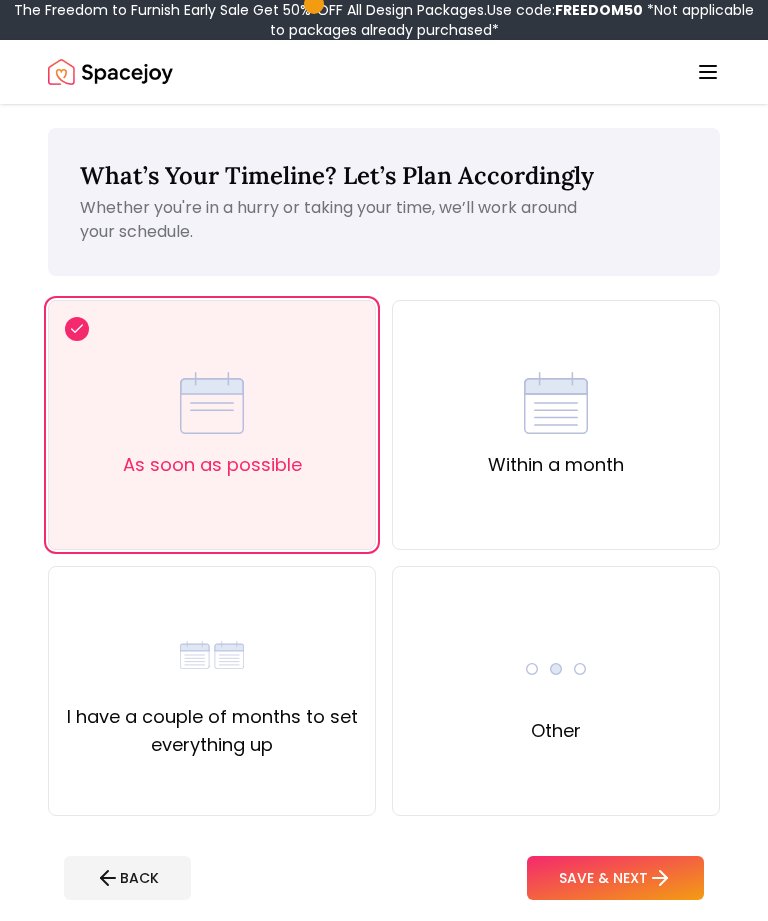 click on "SAVE & NEXT" at bounding box center (615, 878) 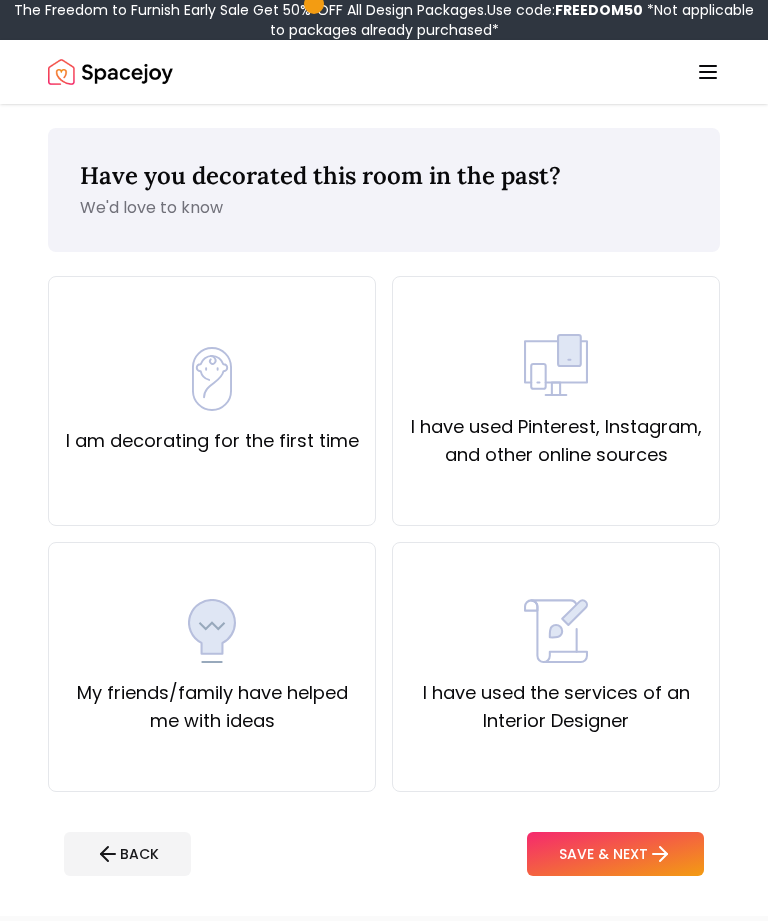 click on "My friends/family have helped me with ideas" at bounding box center (212, 667) 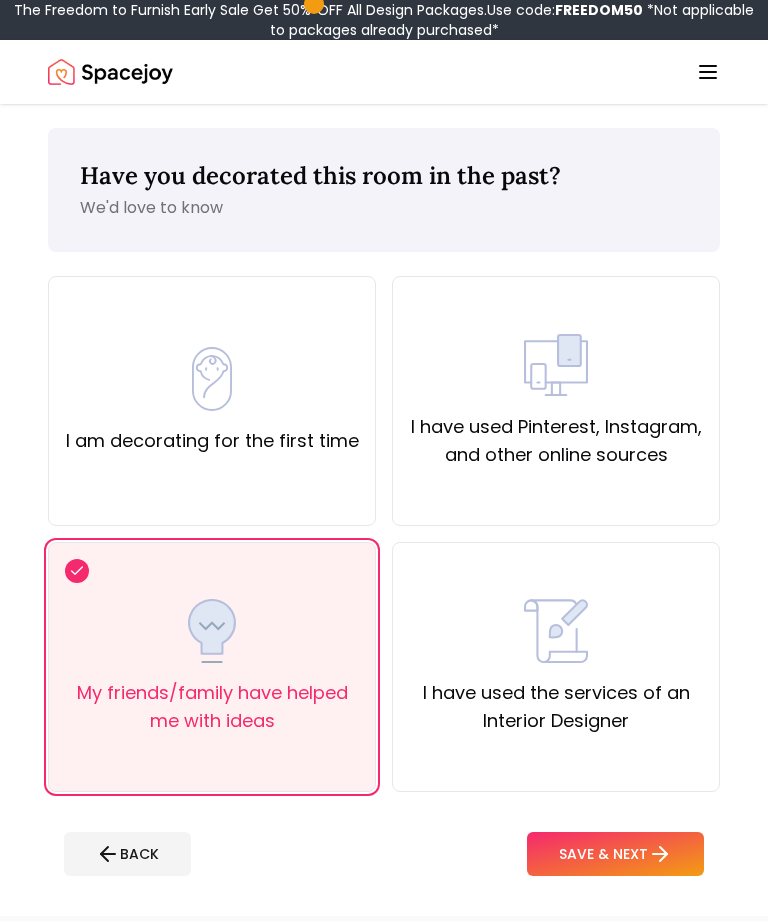 click on "SAVE & NEXT" at bounding box center (615, 854) 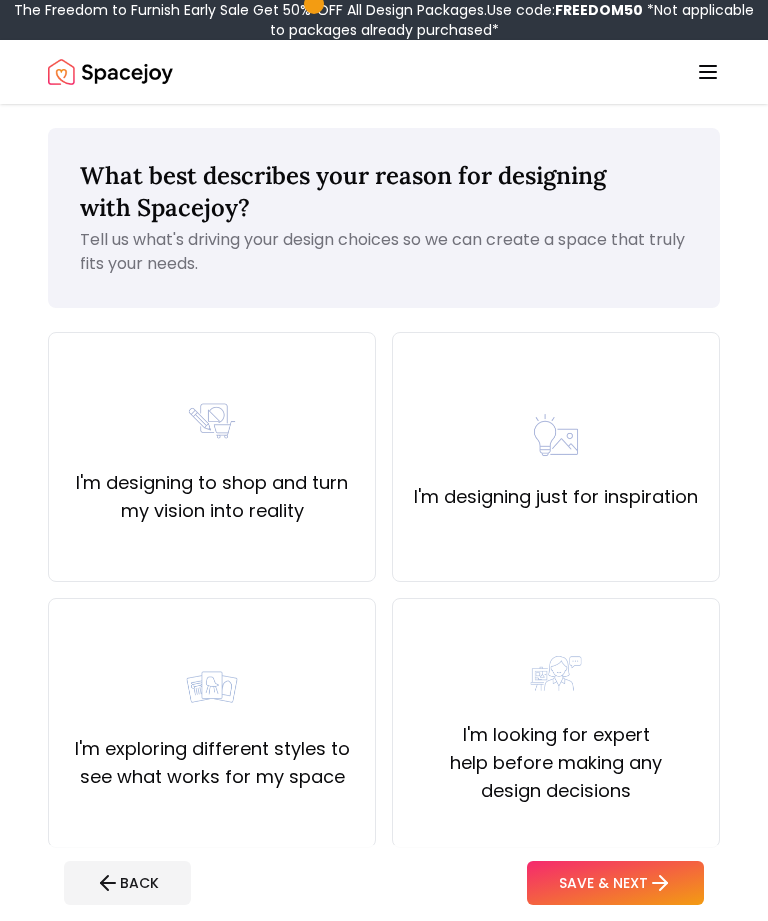 click on "I'm exploring different styles to see what works for my space" at bounding box center (212, 763) 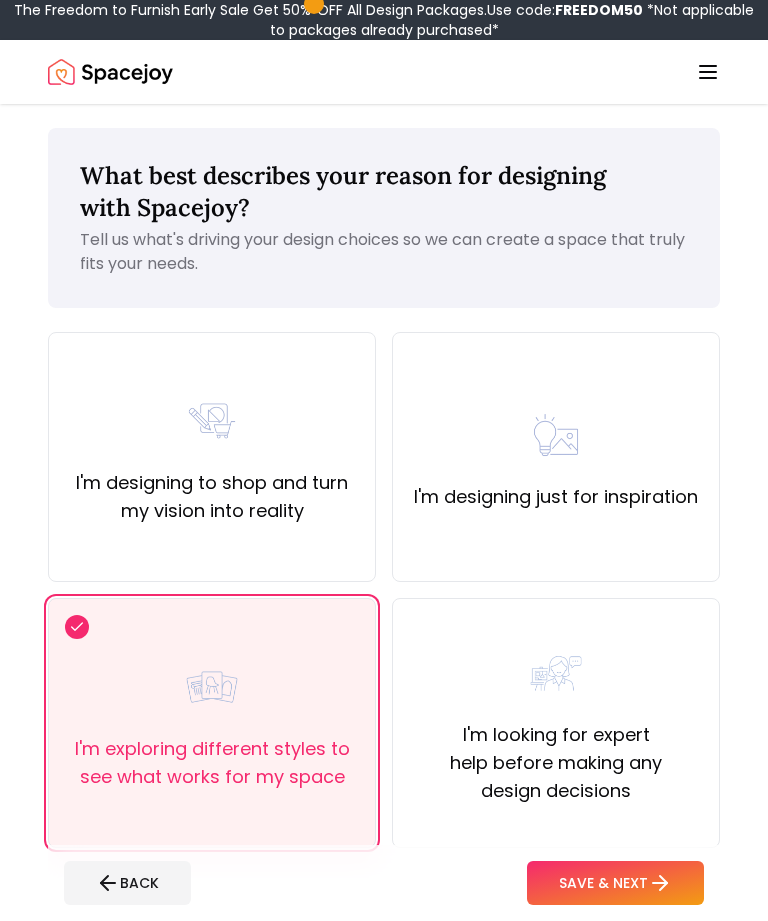 click on "SAVE & NEXT" at bounding box center (615, 883) 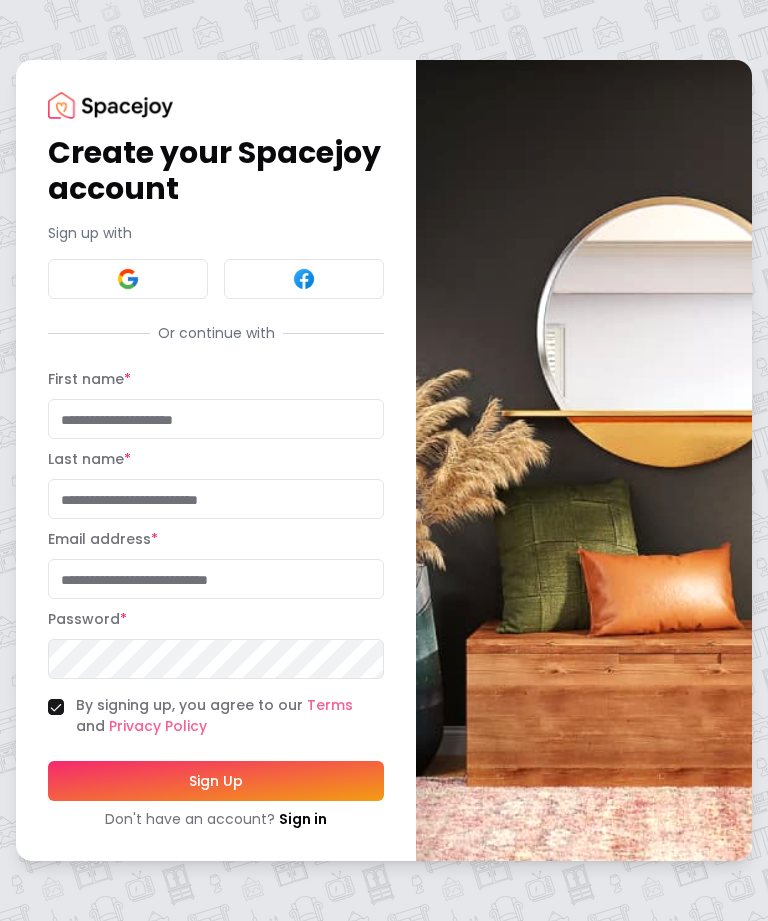 click on "Create your Spacejoy account Sign up with Or continue with First name  * Last name  * Email address  * Password  * By signing up, you agree to our   Terms   and   Privacy Policy Sign Up Don't have an account?   Sign in" at bounding box center (384, 460) 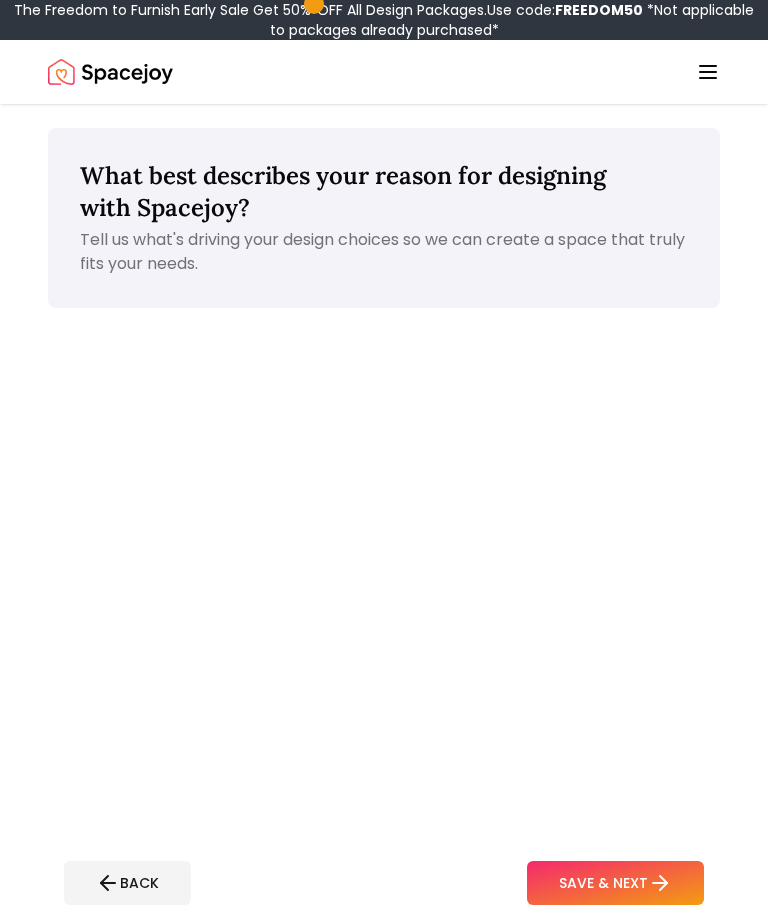 scroll, scrollTop: 64, scrollLeft: 0, axis: vertical 